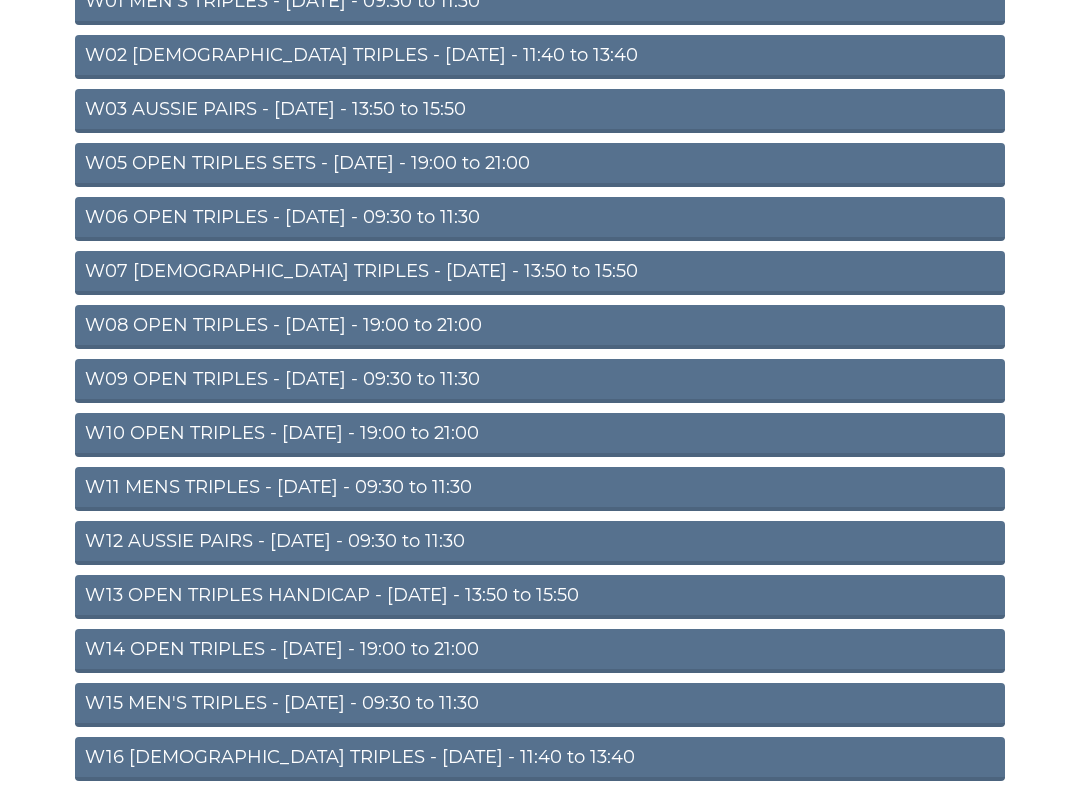 scroll, scrollTop: 288, scrollLeft: 0, axis: vertical 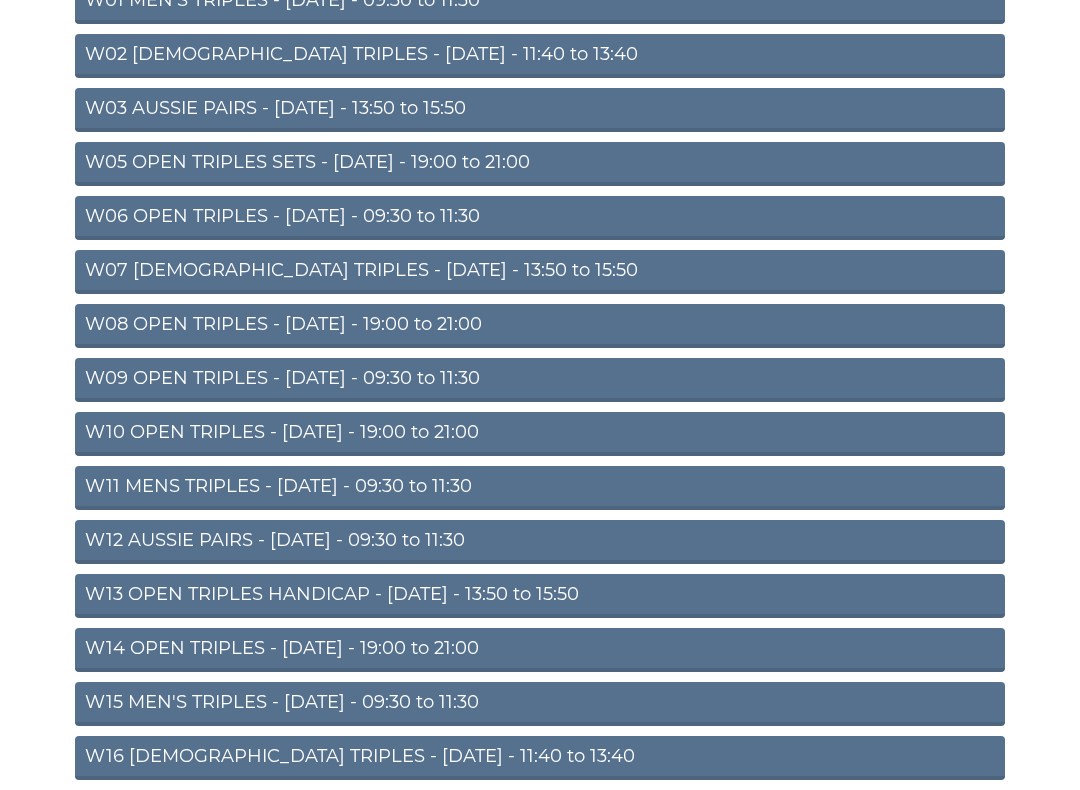 click on "W12 AUSSIE PAIRS - Thursday - 09:30 to 11:30" at bounding box center (540, 542) 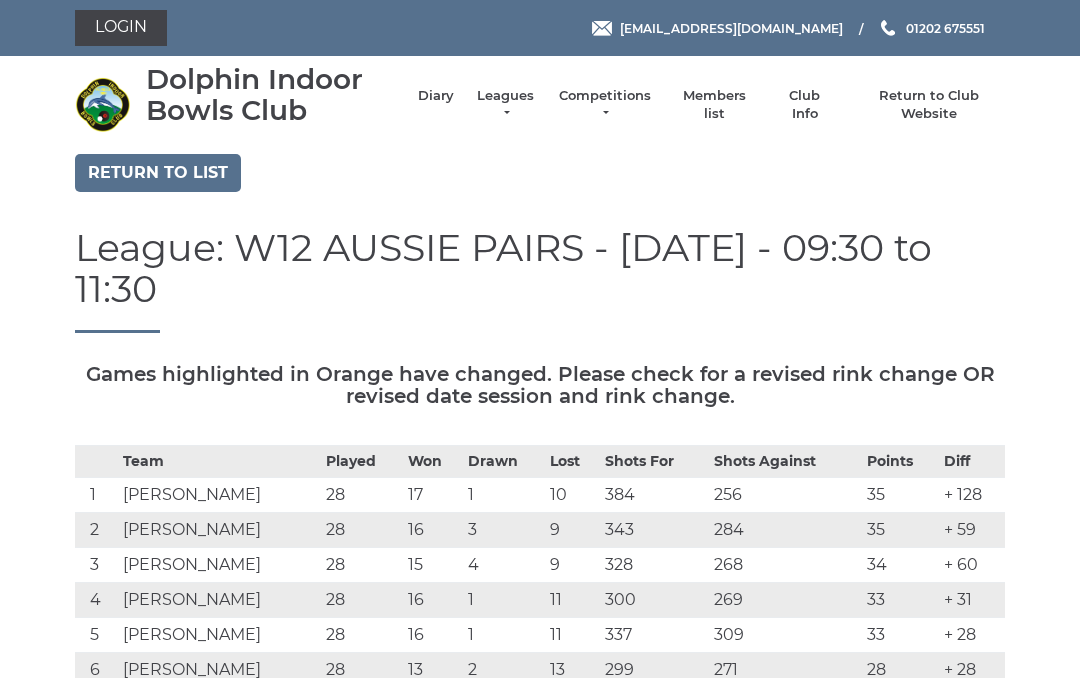 scroll, scrollTop: 0, scrollLeft: 0, axis: both 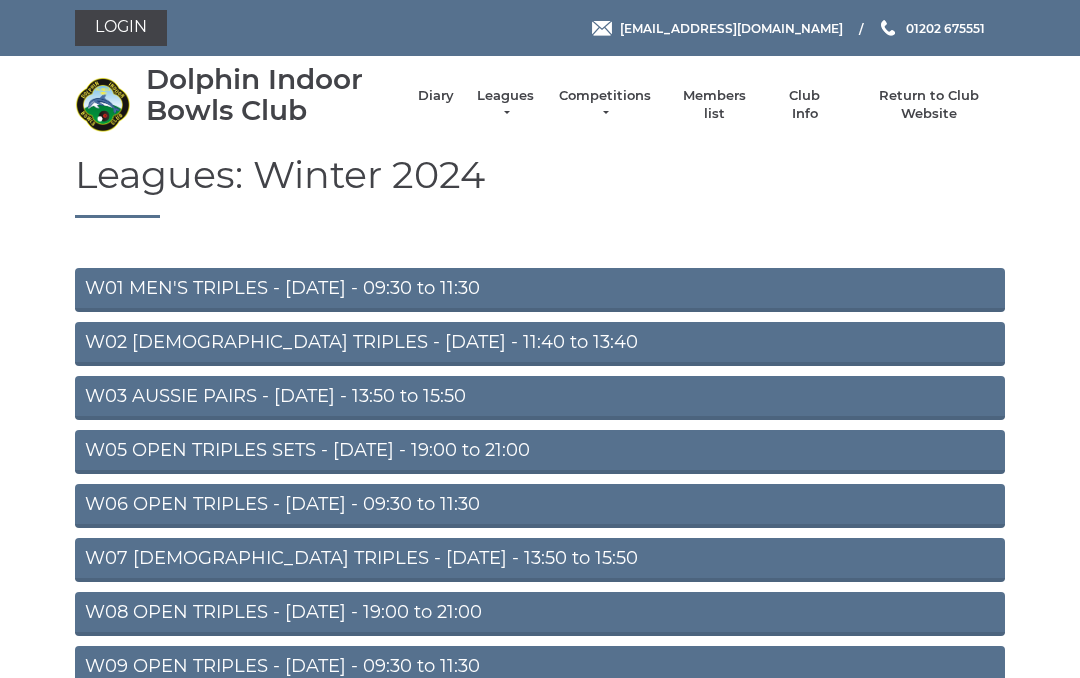 click on "Leagues" at bounding box center [505, 105] 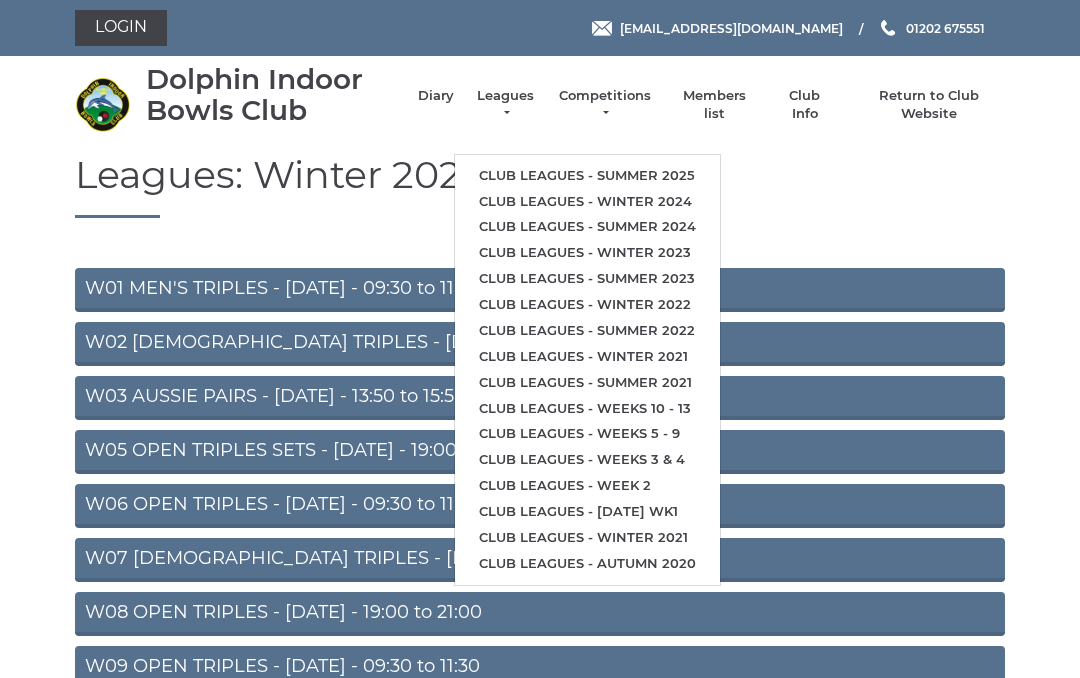 click on "Club leagues - Summer 2025" at bounding box center (587, 176) 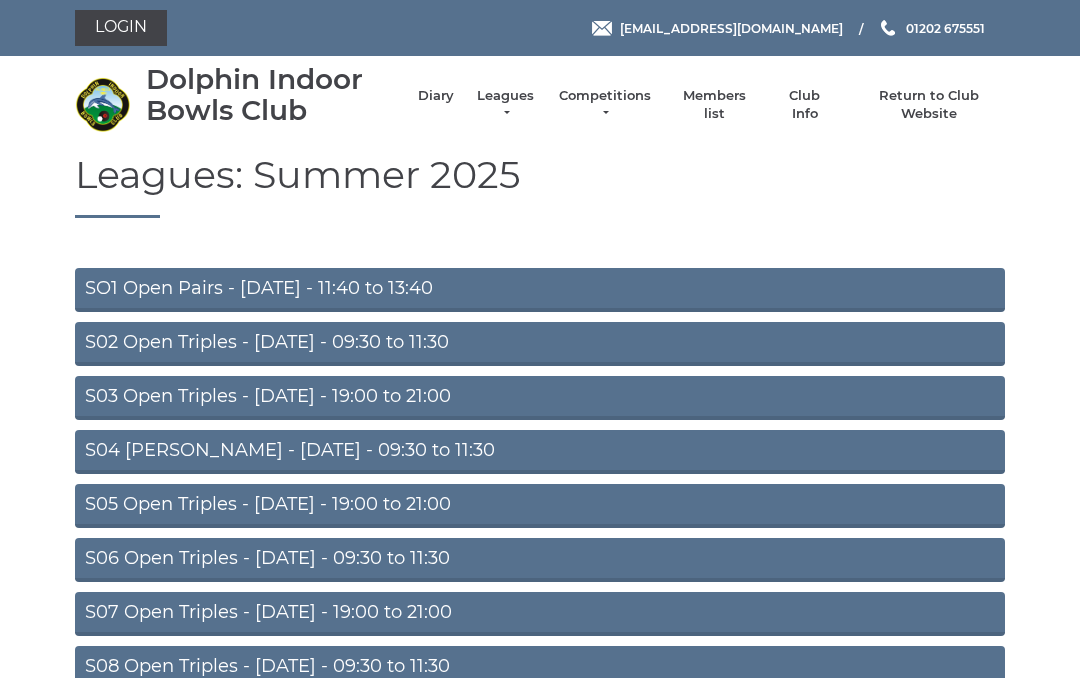 scroll, scrollTop: 0, scrollLeft: 0, axis: both 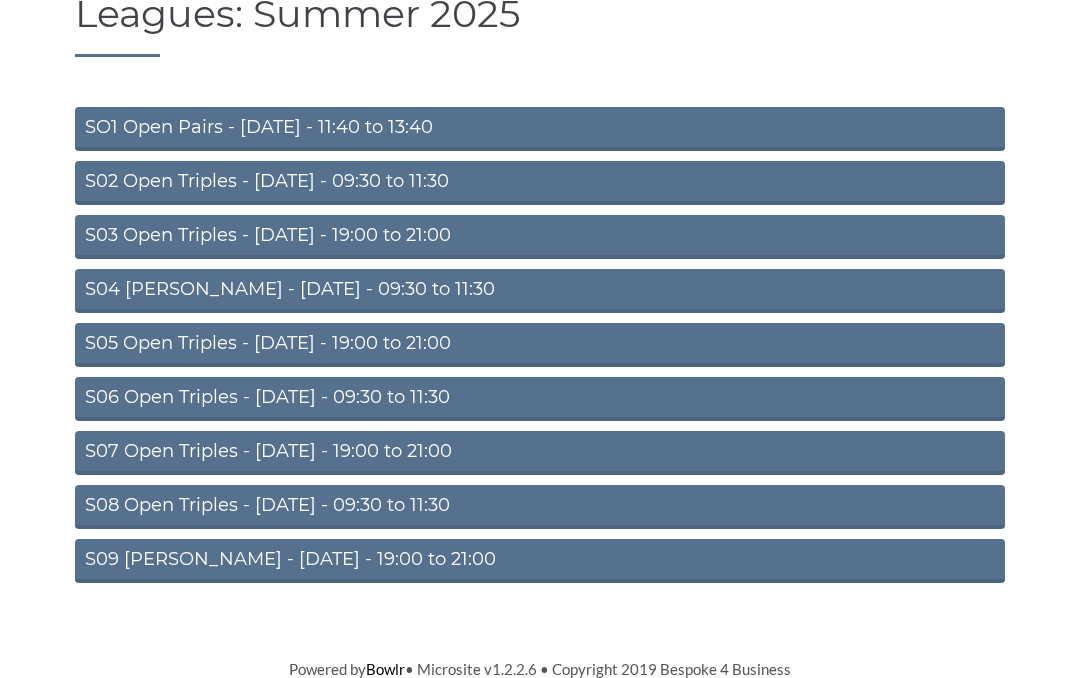 click on "S07 Open Triples - Thursday - 19:00 to 21:00" at bounding box center (540, 453) 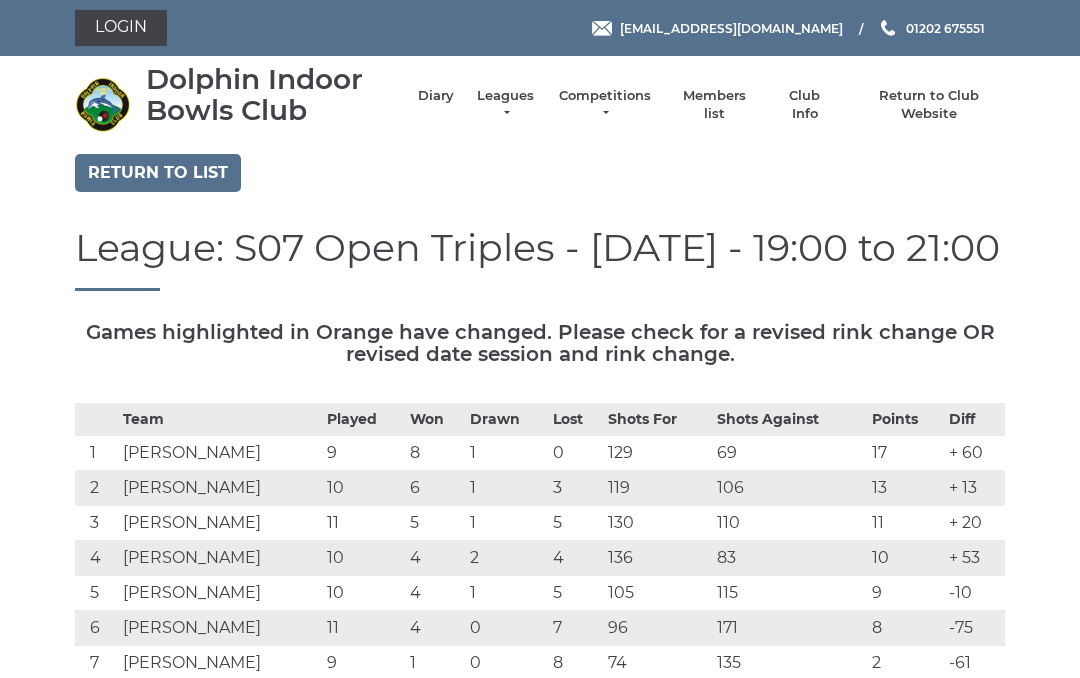 scroll, scrollTop: 0, scrollLeft: 0, axis: both 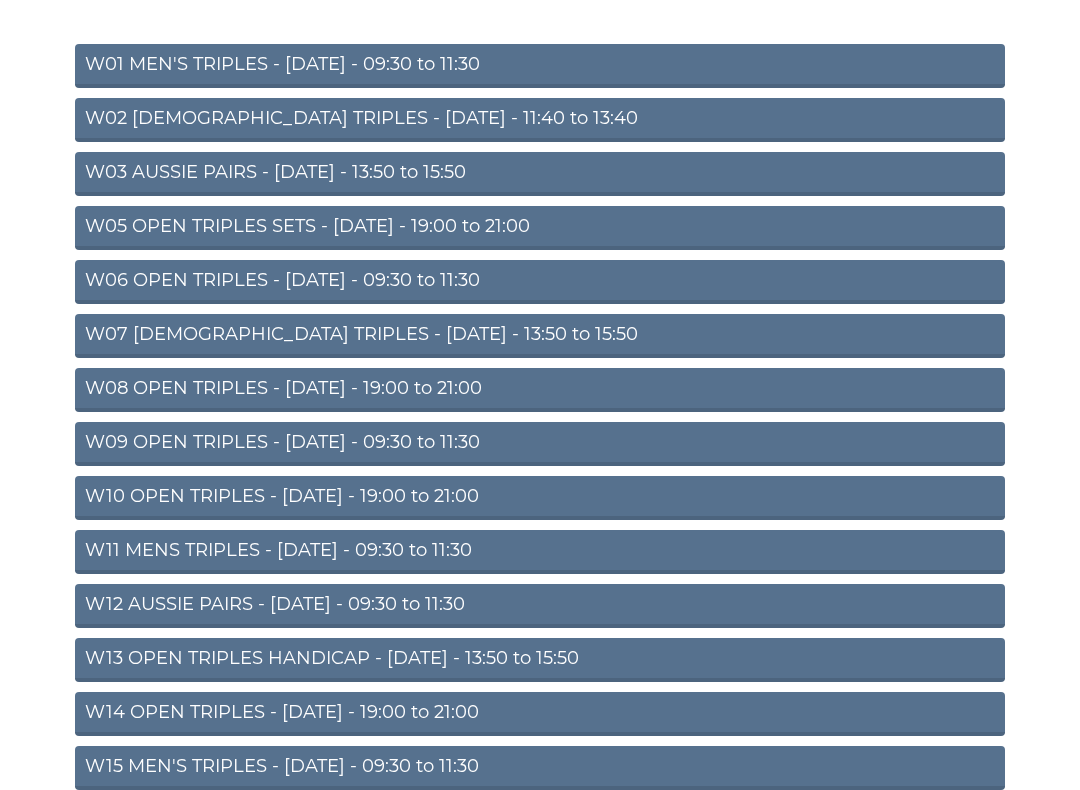 click on "W09 OPEN TRIPLES - Wednesday - 09:30 to 11:30" at bounding box center (540, 444) 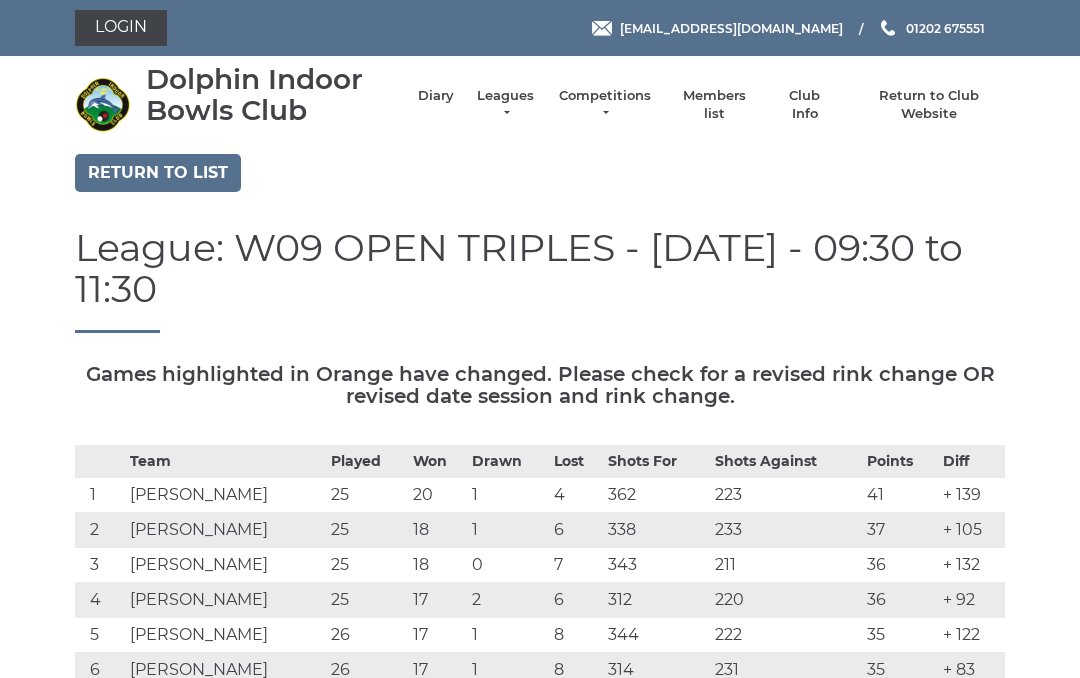 scroll, scrollTop: 0, scrollLeft: 0, axis: both 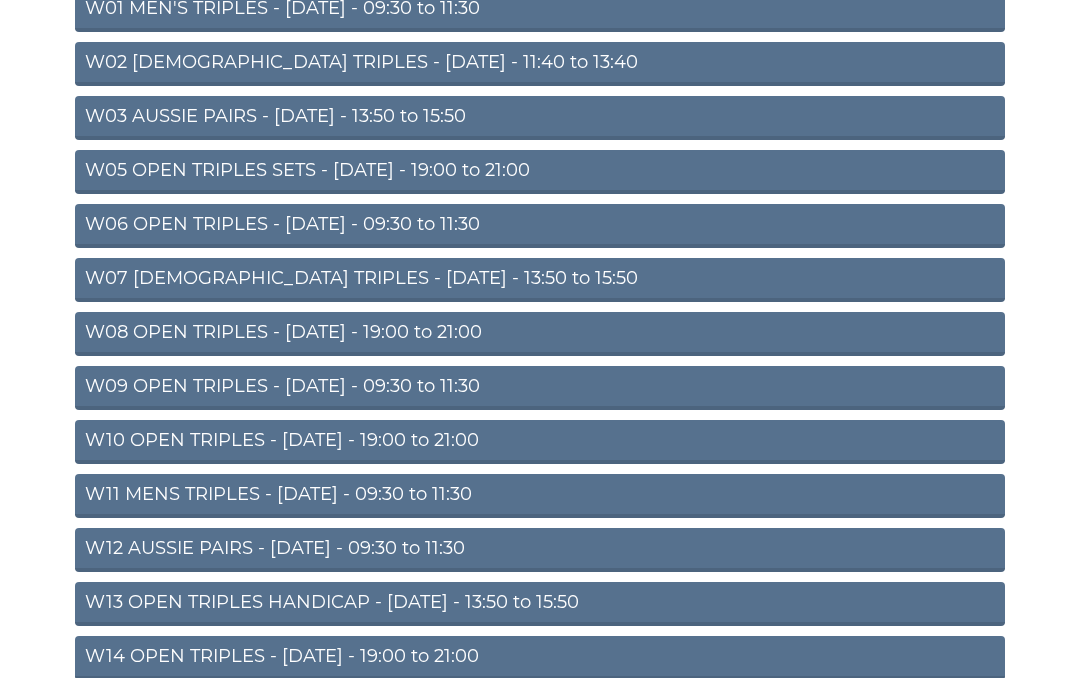 click on "W11 MENS TRIPLES - [DATE] - 09:30 to 11:30" at bounding box center [540, 496] 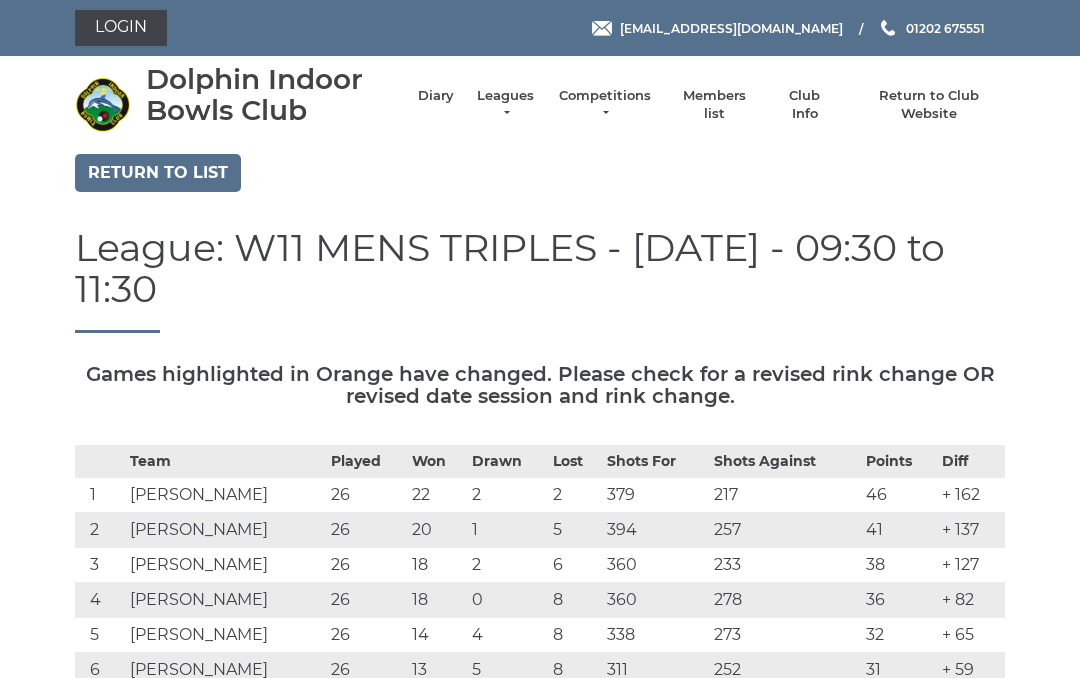 scroll, scrollTop: 0, scrollLeft: 0, axis: both 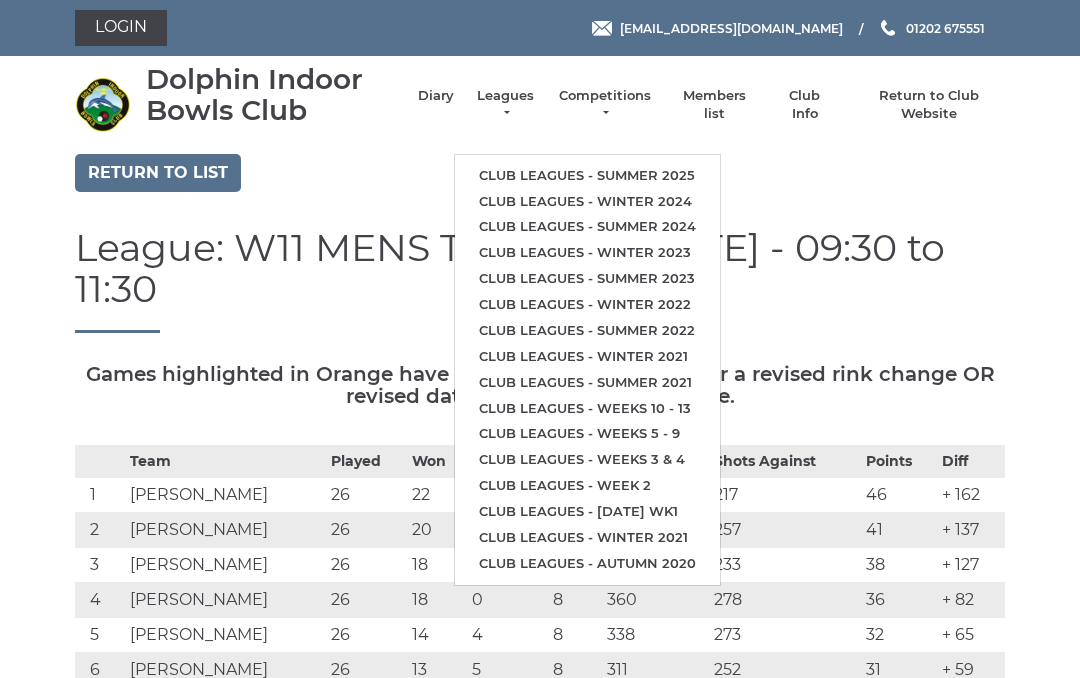 click on "Club leagues - Summer 2025" at bounding box center (587, 176) 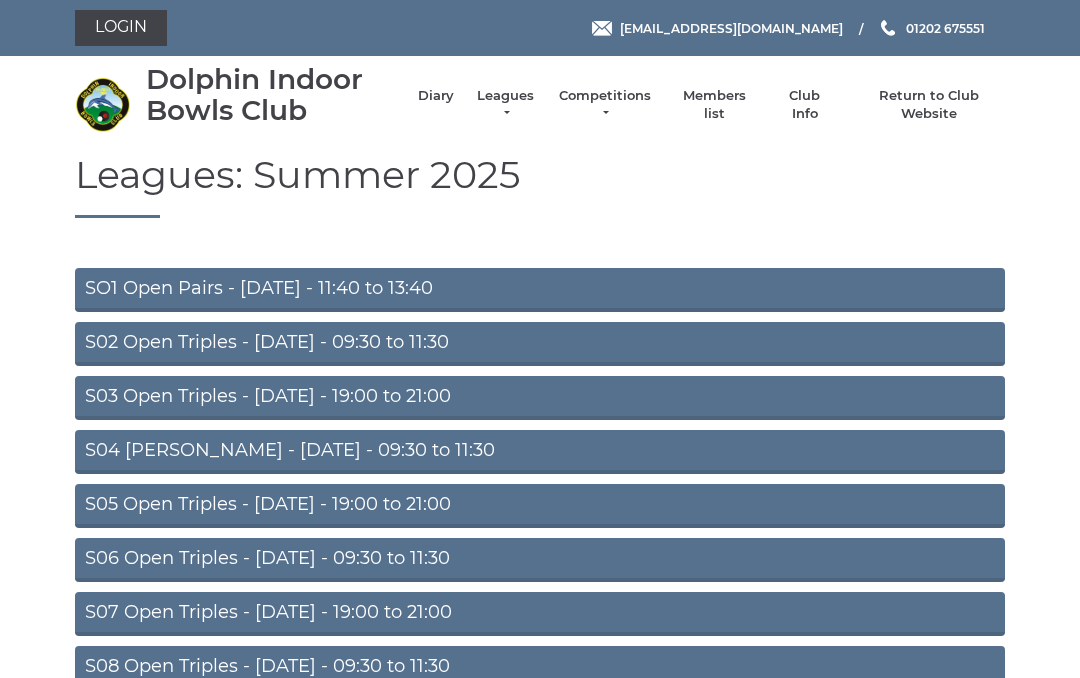 scroll, scrollTop: 0, scrollLeft: 0, axis: both 